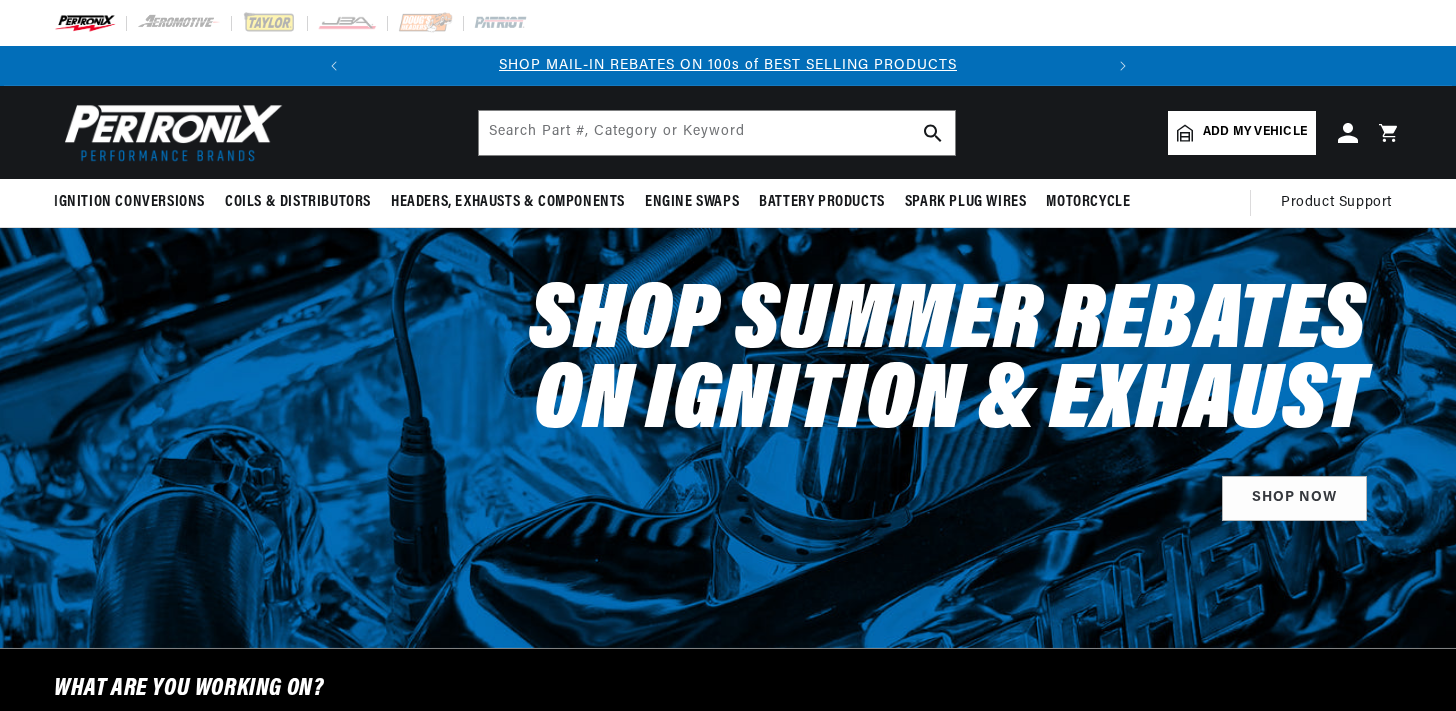 scroll, scrollTop: 0, scrollLeft: 0, axis: both 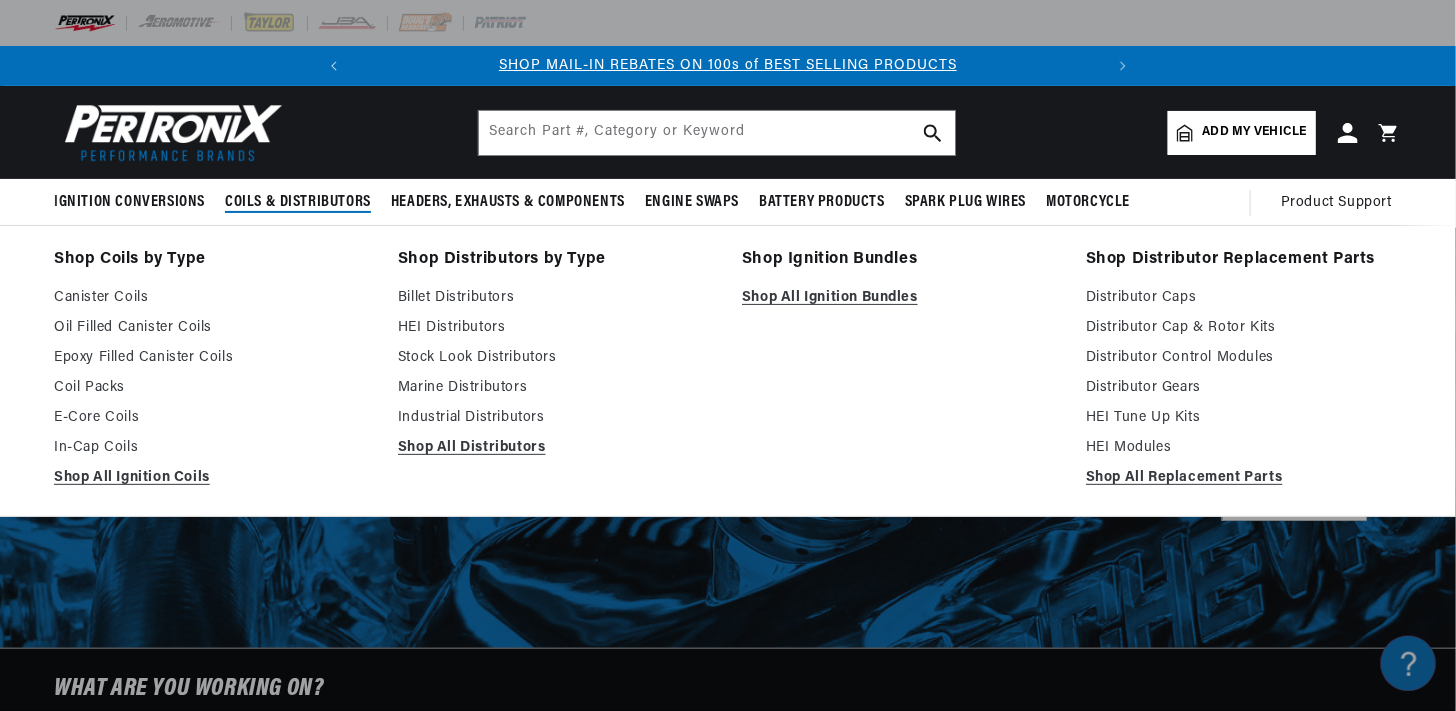 click on "Coils & Distributors" at bounding box center [298, 202] 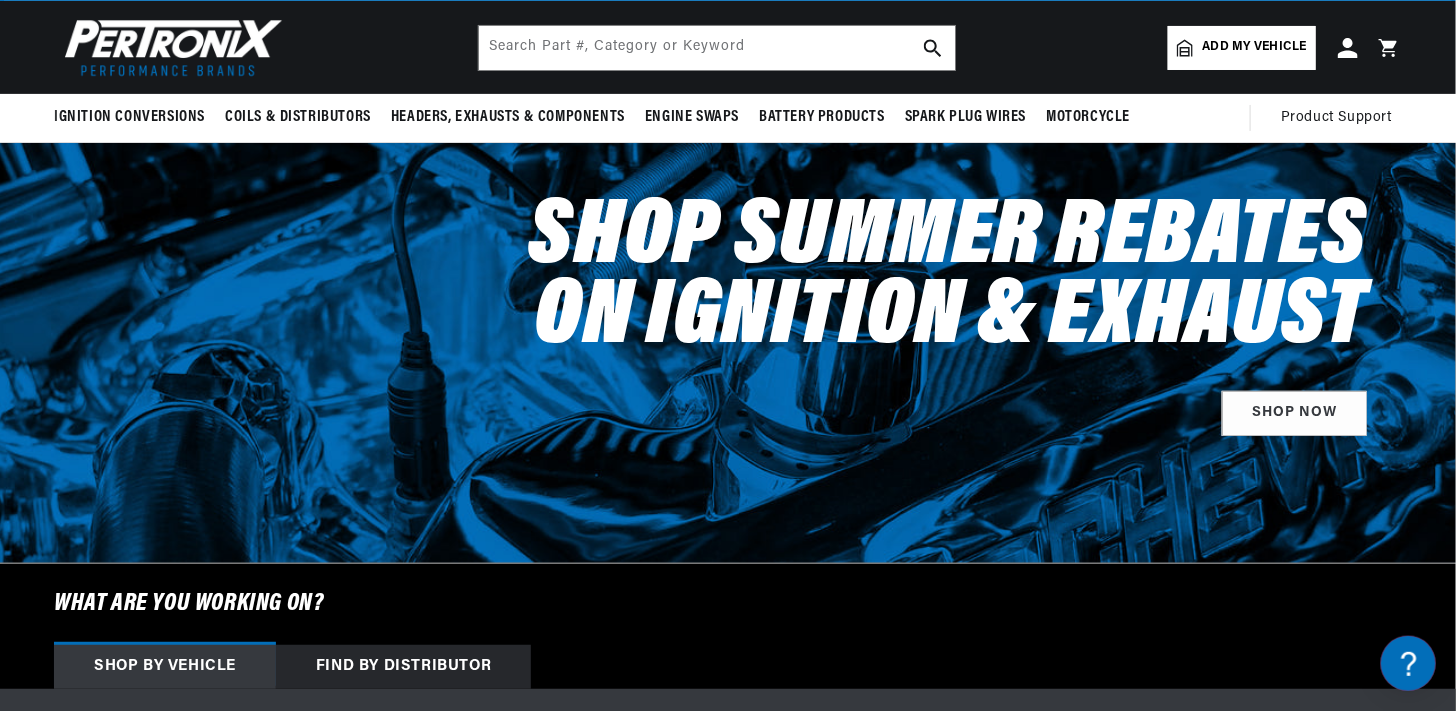 scroll, scrollTop: 200, scrollLeft: 0, axis: vertical 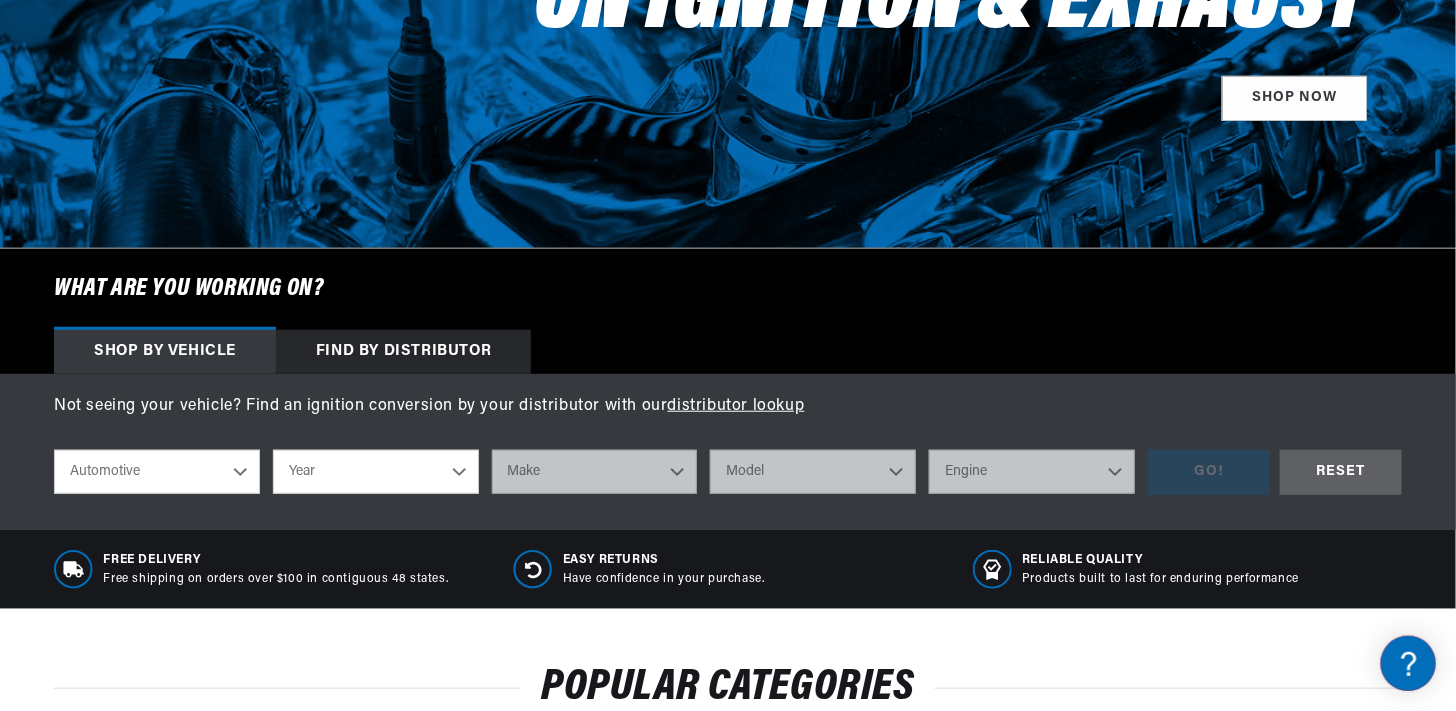 click on "Year
2022
2021
2020
2019
2018
2017
2016
2015
2014
2013
2012
2011
2010
2009
2008
2007
2006
2005
2004
2003
2002
2001
2000
1999
1998
1997
1996
1995
1994
1993
1992
1991
1990
1989
1988
1987
1986 1985" at bounding box center [376, 472] 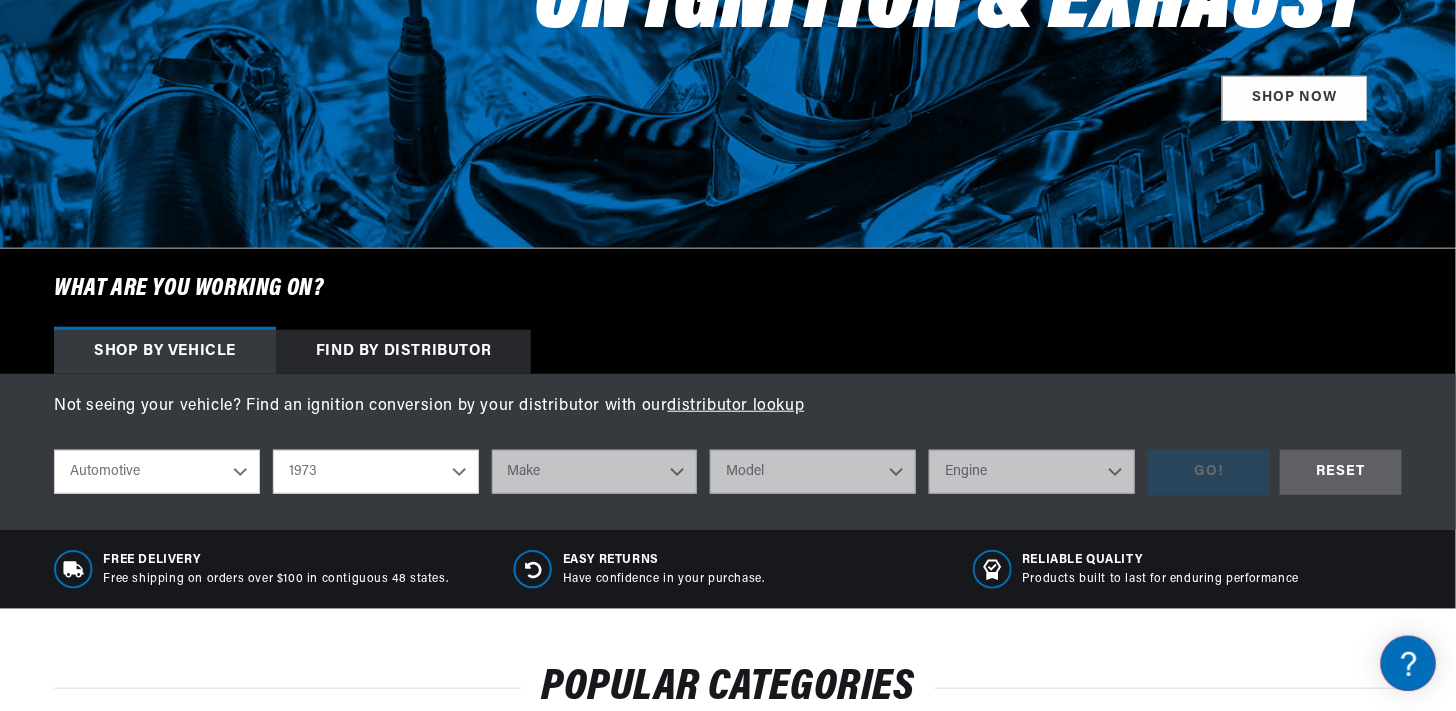 click on "Year
2022
2021
2020
2019
2018
2017
2016
2015
2014
2013
2012
2011
2010
2009
2008
2007
2006
2005
2004
2003
2002
2001
2000
1999
1998
1997
1996
1995
1994
1993
1992
1991
1990
1989
1988
1987
1986 1985" at bounding box center [376, 472] 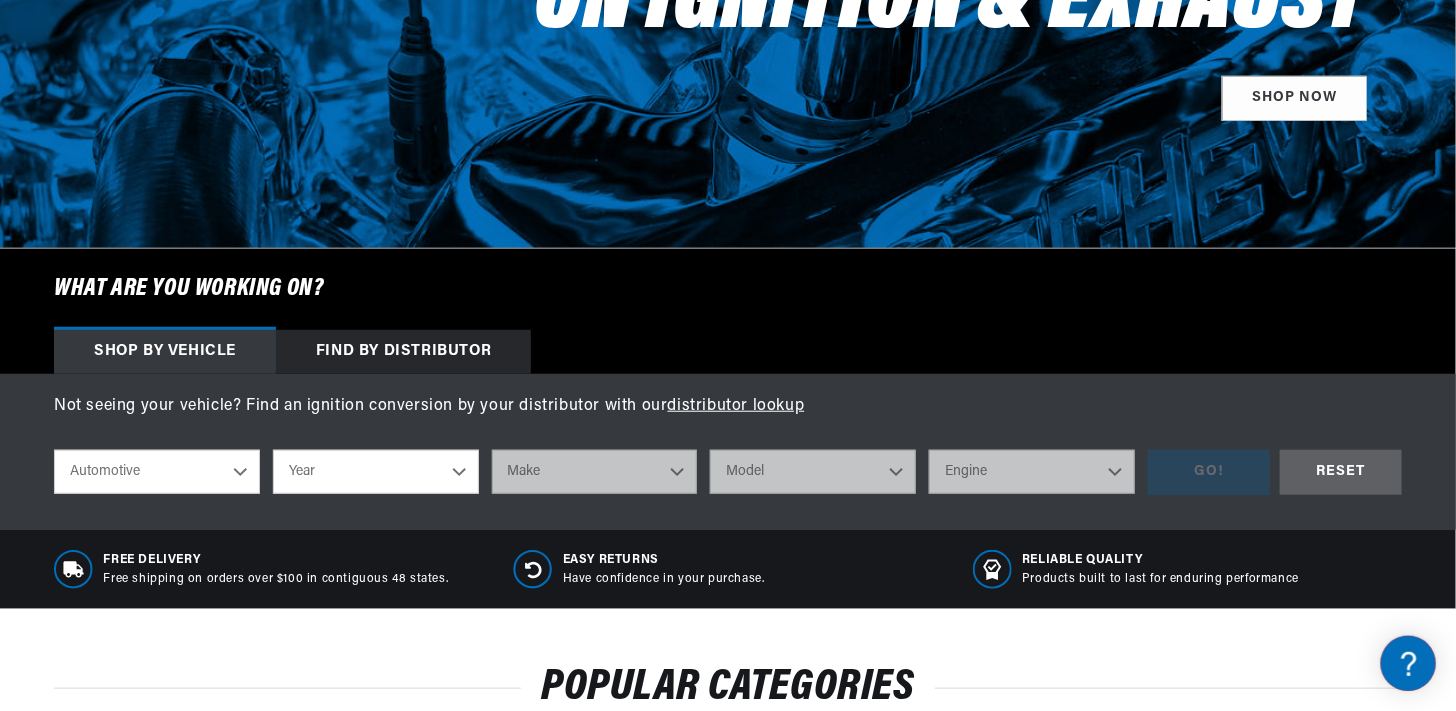 select on "1973" 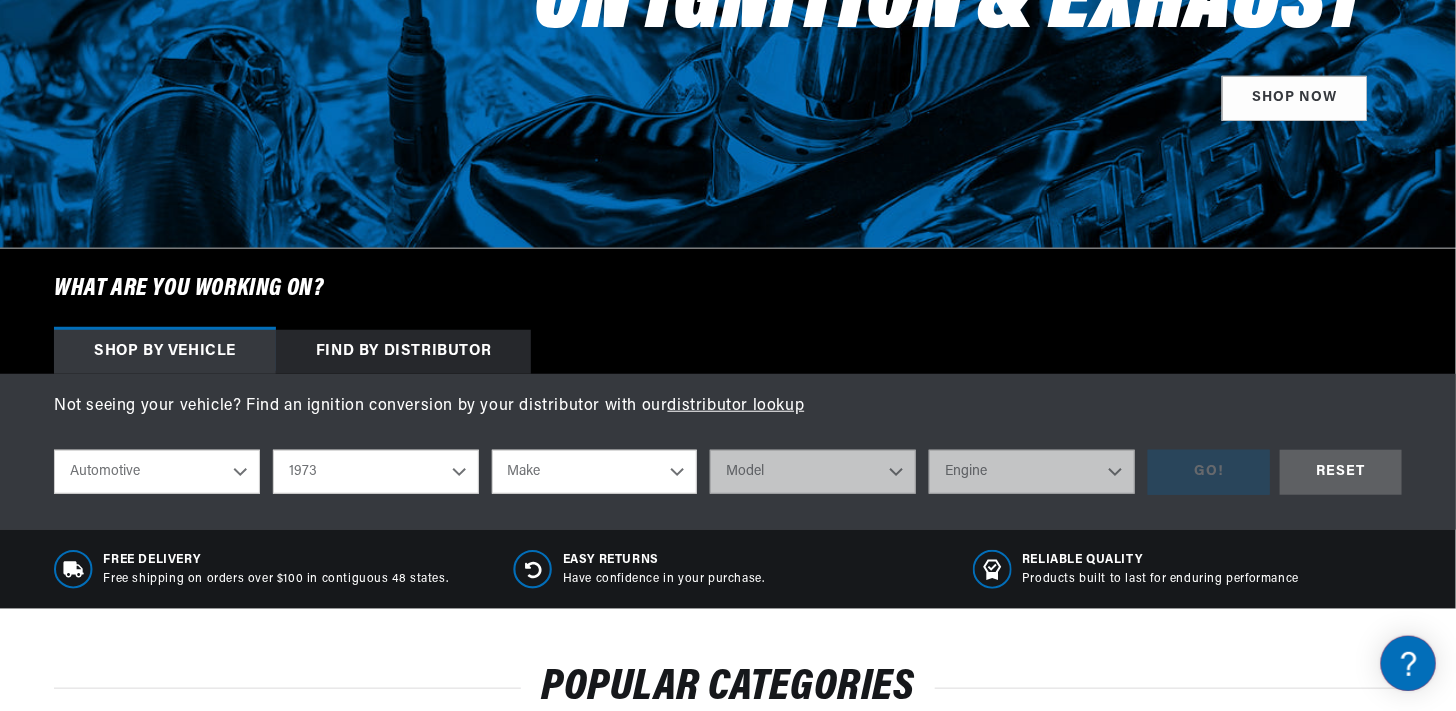 click on "Make
Alfa Romeo
American Motors
Aston Martin
Audi
Austin
Avanti
Bentley
BMW
Buick
Cadillac
Checker
Chevrolet
Chrysler
Citroen
DeTomaso
Dodge
Ferrari
Fiat
Ford
Ford (Europe)
GMC
Honda
IHC Truck
International
Jaguar
Jeep
Lamborghini
Lincoln
Lotus
Maserati
Mazda
Mercedes-Benz
Mercury MG" at bounding box center (595, 472) 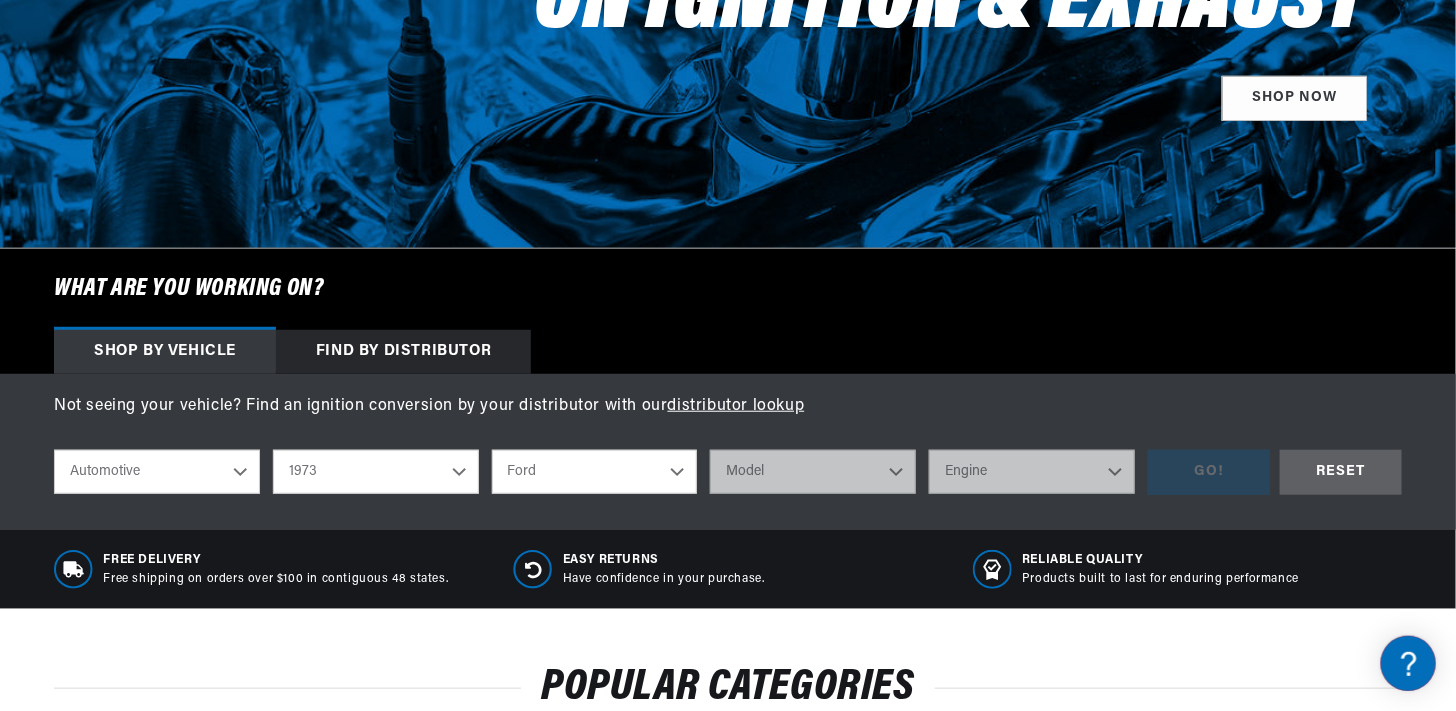 click on "Make
Alfa Romeo
American Motors
Aston Martin
Audi
Austin
Avanti
Bentley
BMW
Buick
Cadillac
Checker
Chevrolet
Chrysler
Citroen
DeTomaso
Dodge
Ferrari
Fiat
Ford
Ford (Europe)
GMC
Honda
IHC Truck
International
Jaguar
Jeep
Lamborghini
Lincoln
Lotus
Maserati
Mazda
Mercedes-Benz
Mercury MG" at bounding box center (595, 472) 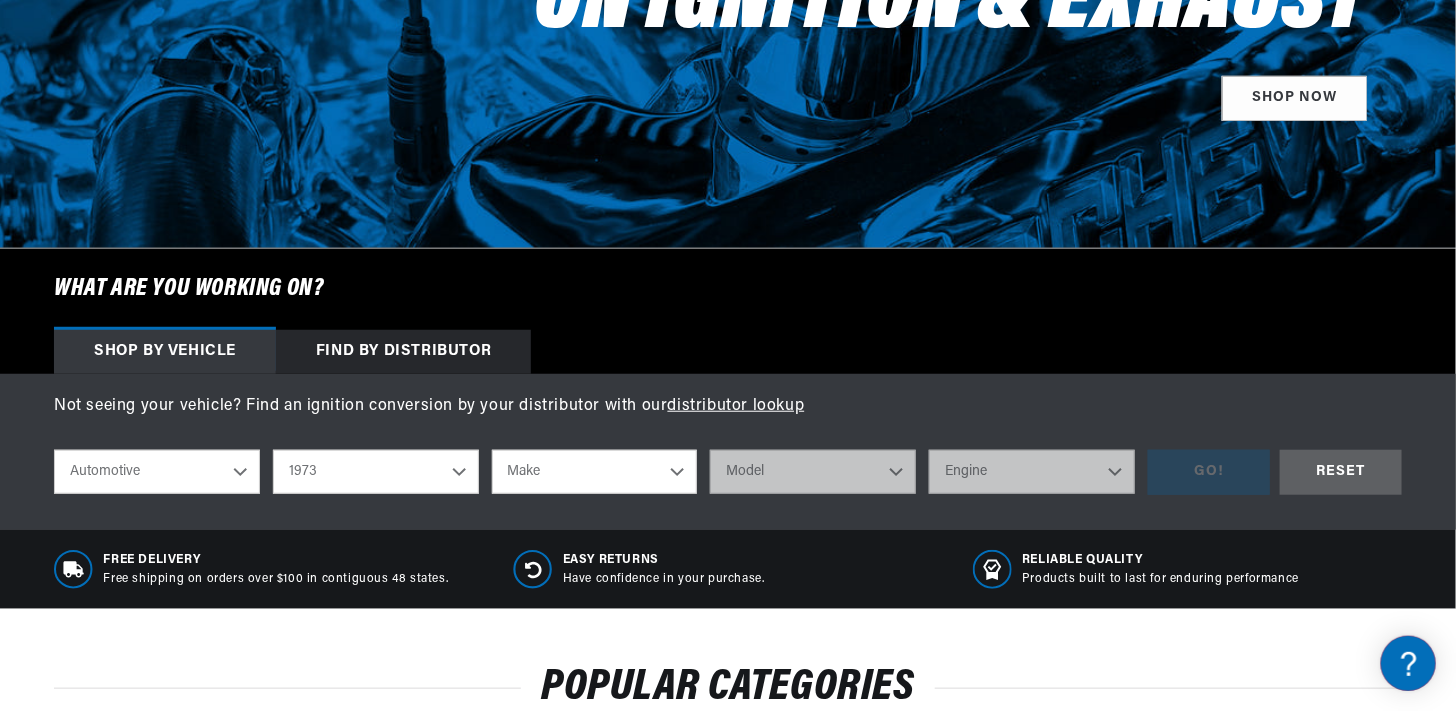 select on "Ford" 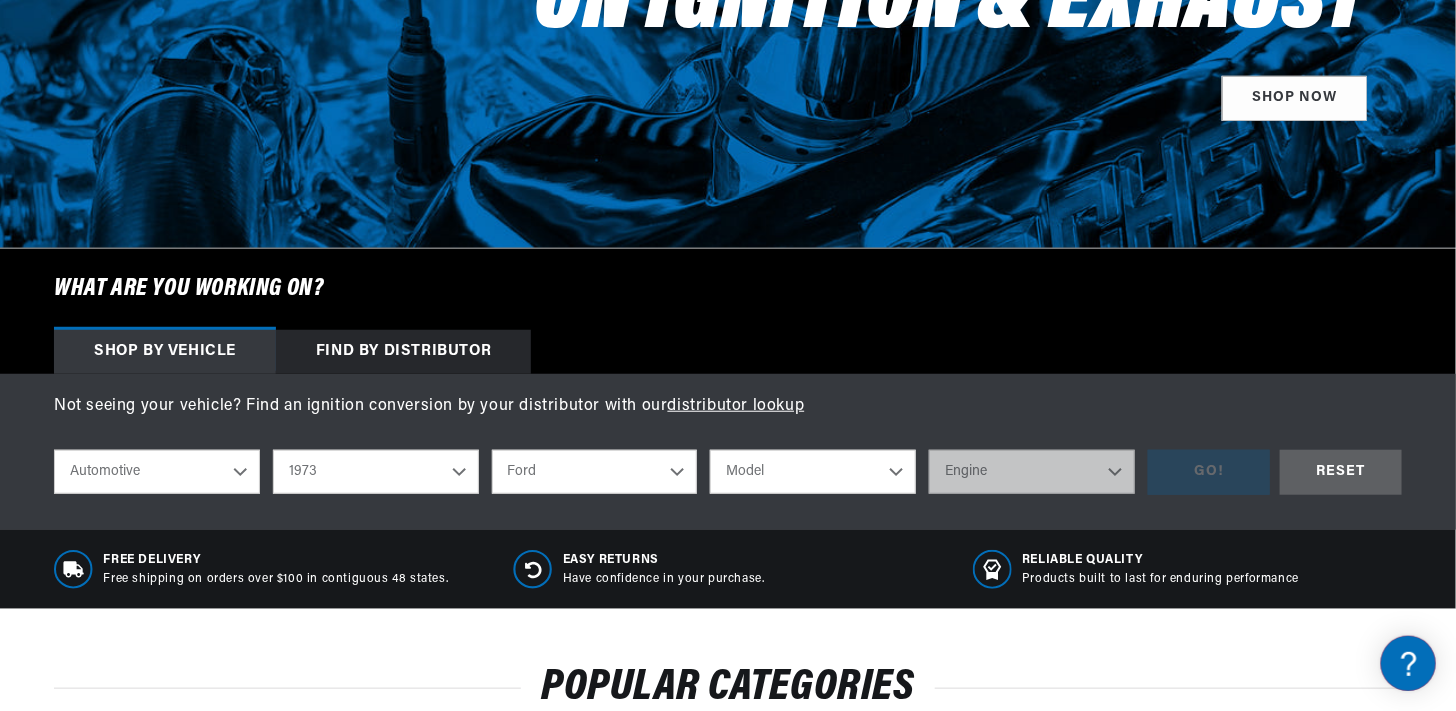 click on "Model
Bronco
Country Sedan
Country Squire
Courier
Custom 500
E-100 Econoline
E-200 Econoline
E-300 Econoline
F-100
F-250
F-350
Galaxie 500
Gran Torino
LTD
M-400
Maverick
Mustang
P-350
Pinto
Ranch Wagon
Ranchero
Thunderbird
Torino" at bounding box center (813, 472) 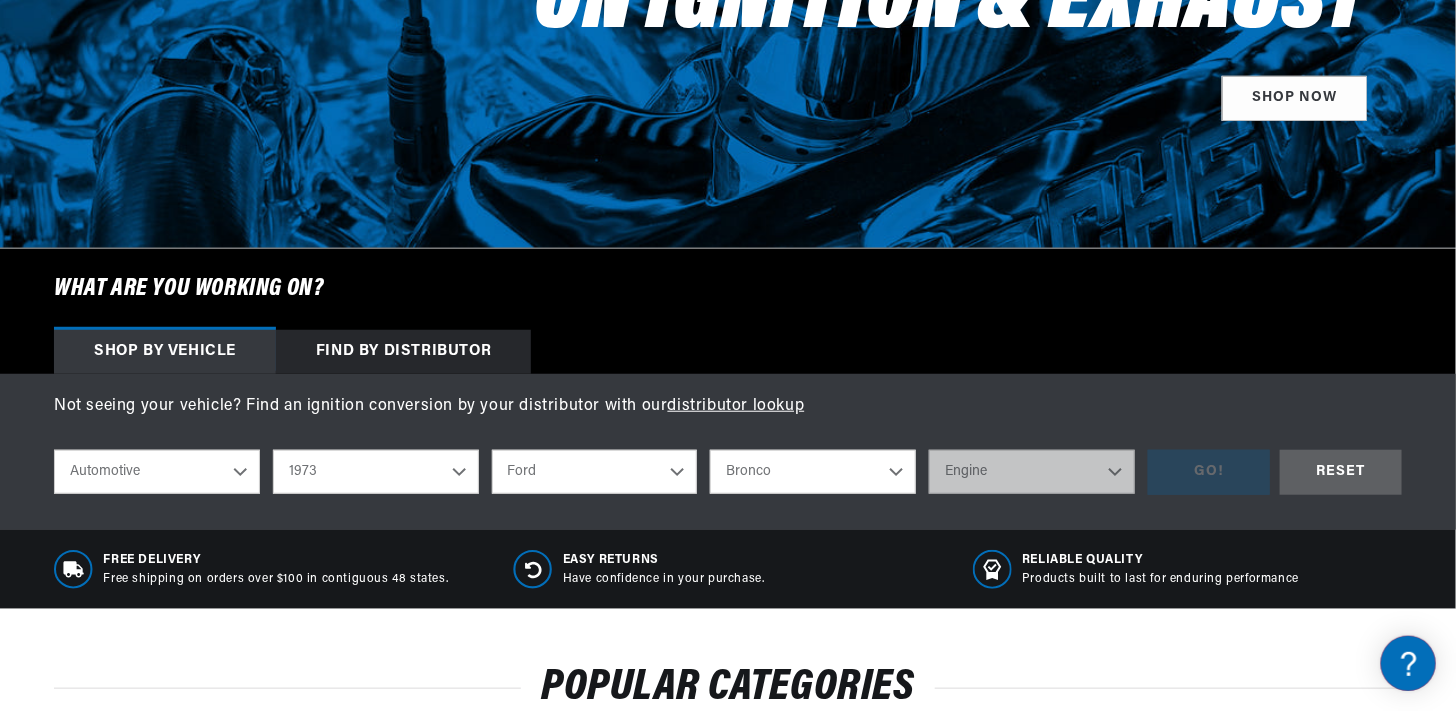 click on "Model
Bronco
Country Sedan
Country Squire
Courier
Custom 500
E-100 Econoline
E-200 Econoline
E-300 Econoline
F-100
F-250
F-350
Galaxie 500
Gran Torino
LTD
M-400
Maverick
Mustang
P-350
Pinto
Ranch Wagon
Ranchero
Thunderbird
Torino" at bounding box center (813, 472) 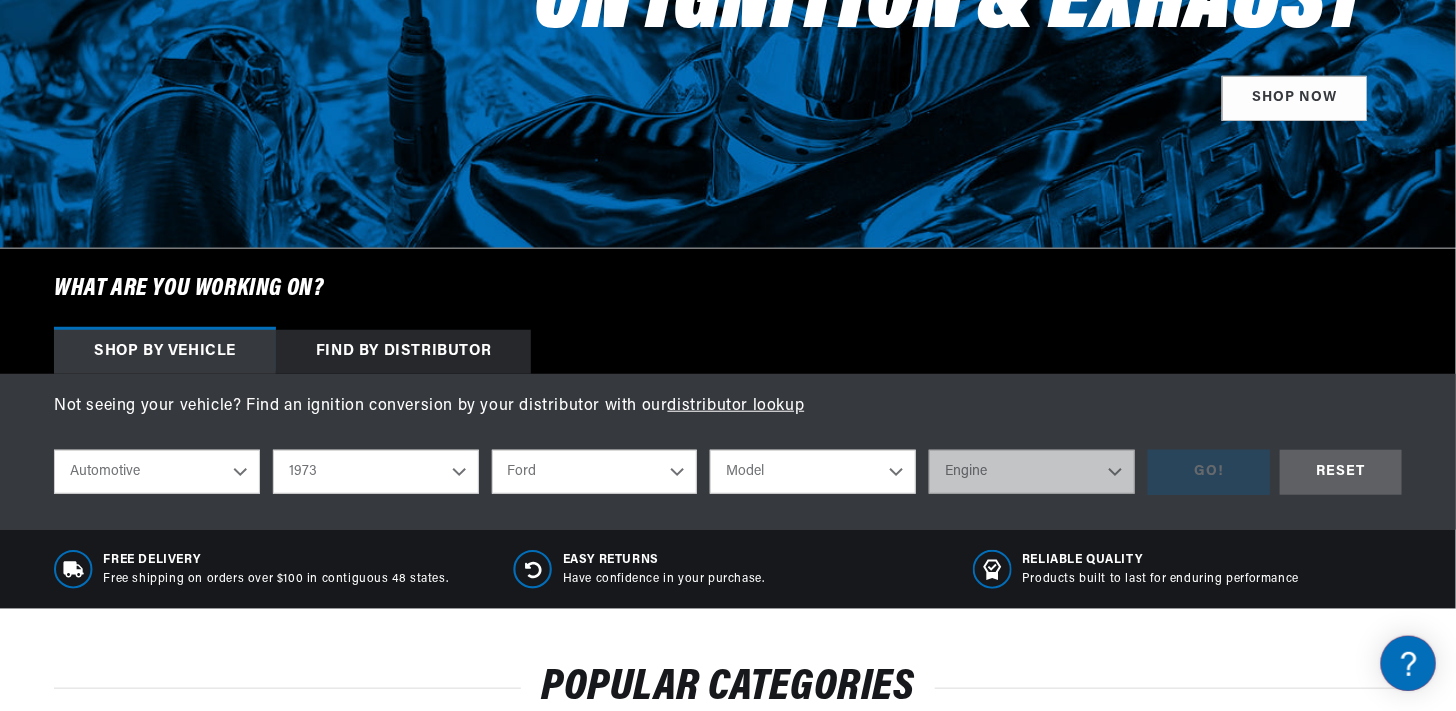 select on "Bronco" 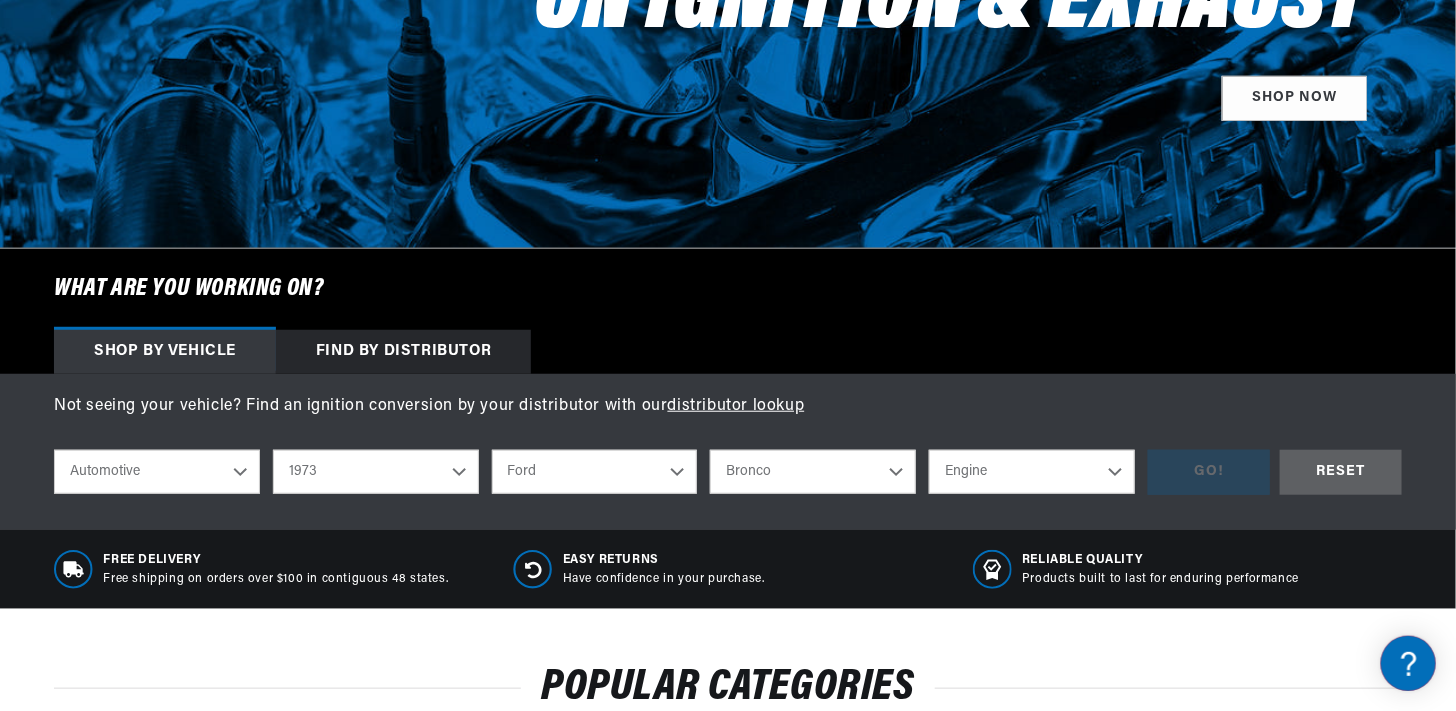 click on "Engine
2.8L
200cid / 3.3L
289cid / 4.7L
302cid / 5.0L" at bounding box center [1032, 472] 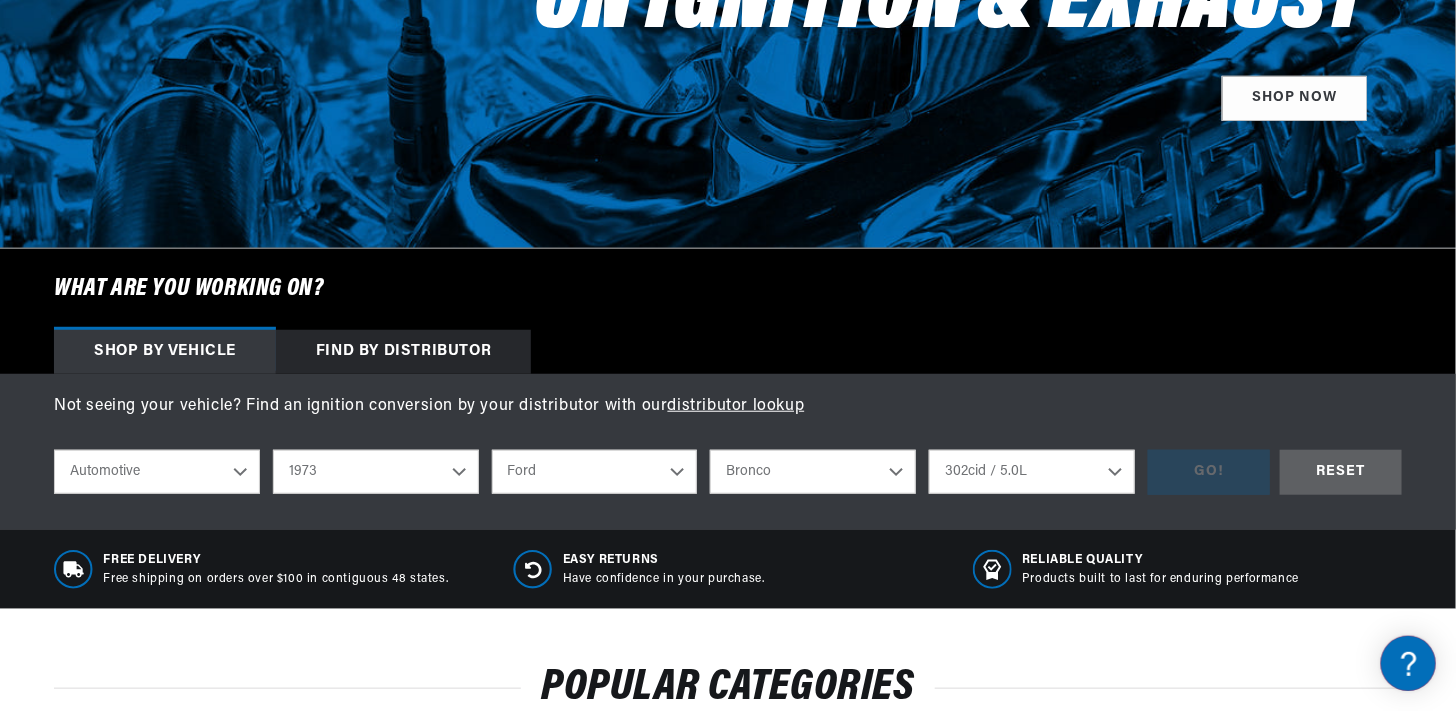 click on "Engine
2.8L
200cid / 3.3L
289cid / 4.7L
302cid / 5.0L" at bounding box center [1032, 472] 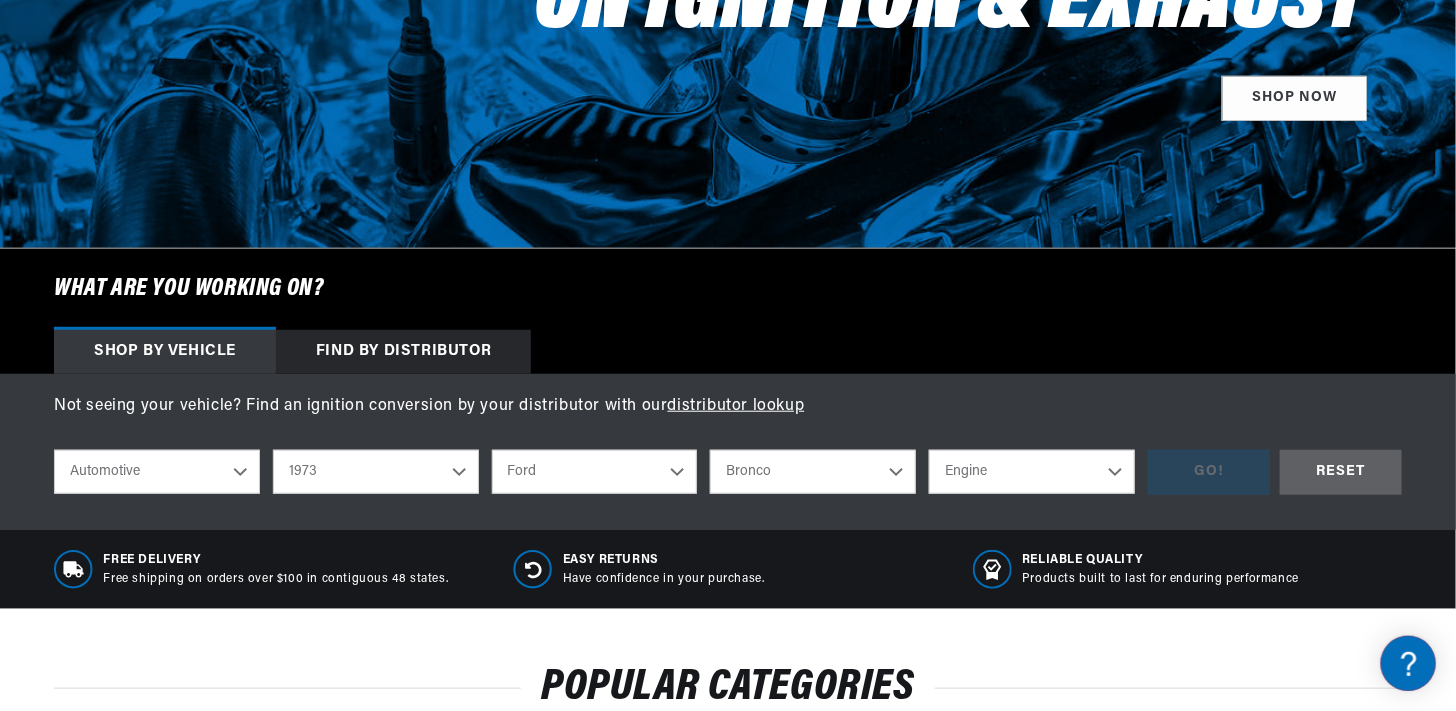select on "302cid-5.0L" 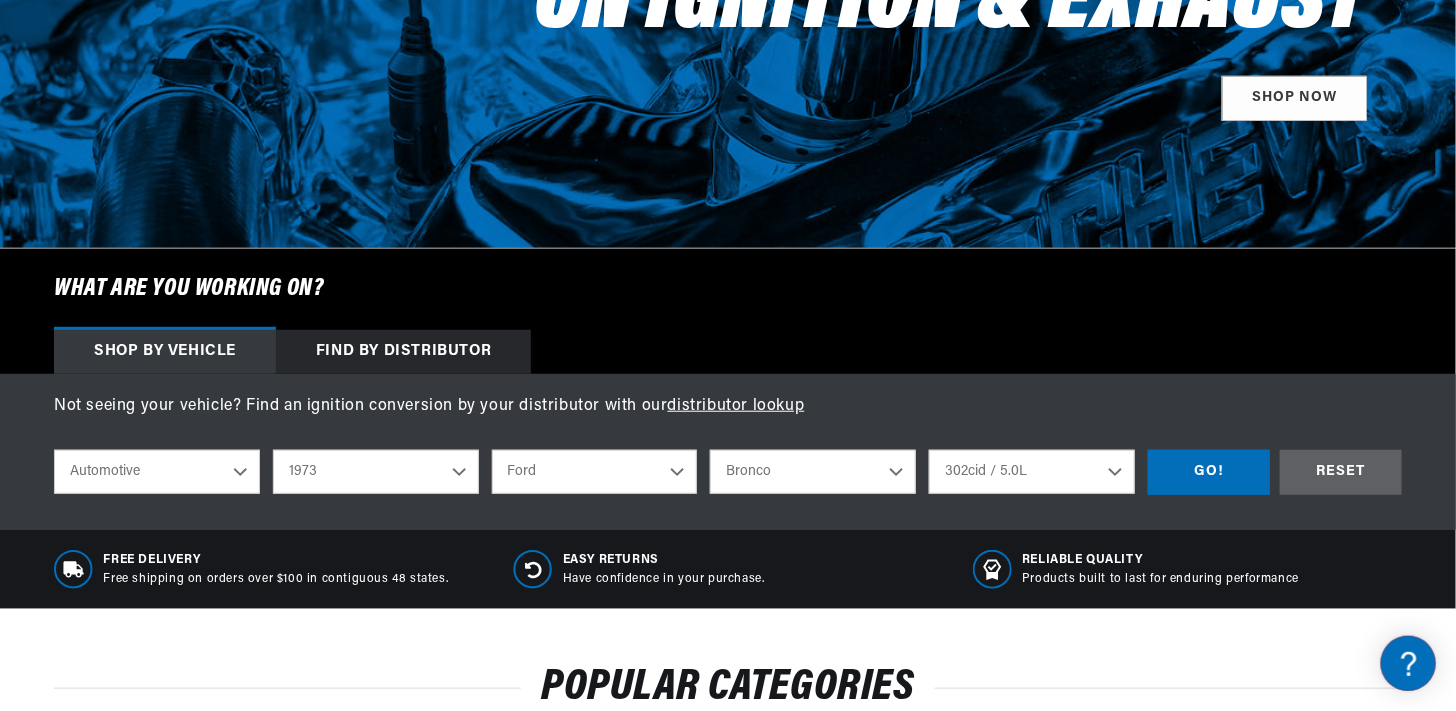 click on "shop by vehicle What are you working on?
Automotive
Agricultural
Industrial
Marine
Motorcycle
2022
2021
2020
2019
2018
2017
2016
2015
2014
2013
2012
2011
2010
2009
2008
2007
2006
2005
2004
2003
2002
2001
2000
1999
1998
1997
1996
1995
1994
1993
1992 1991" at bounding box center (728, 472) 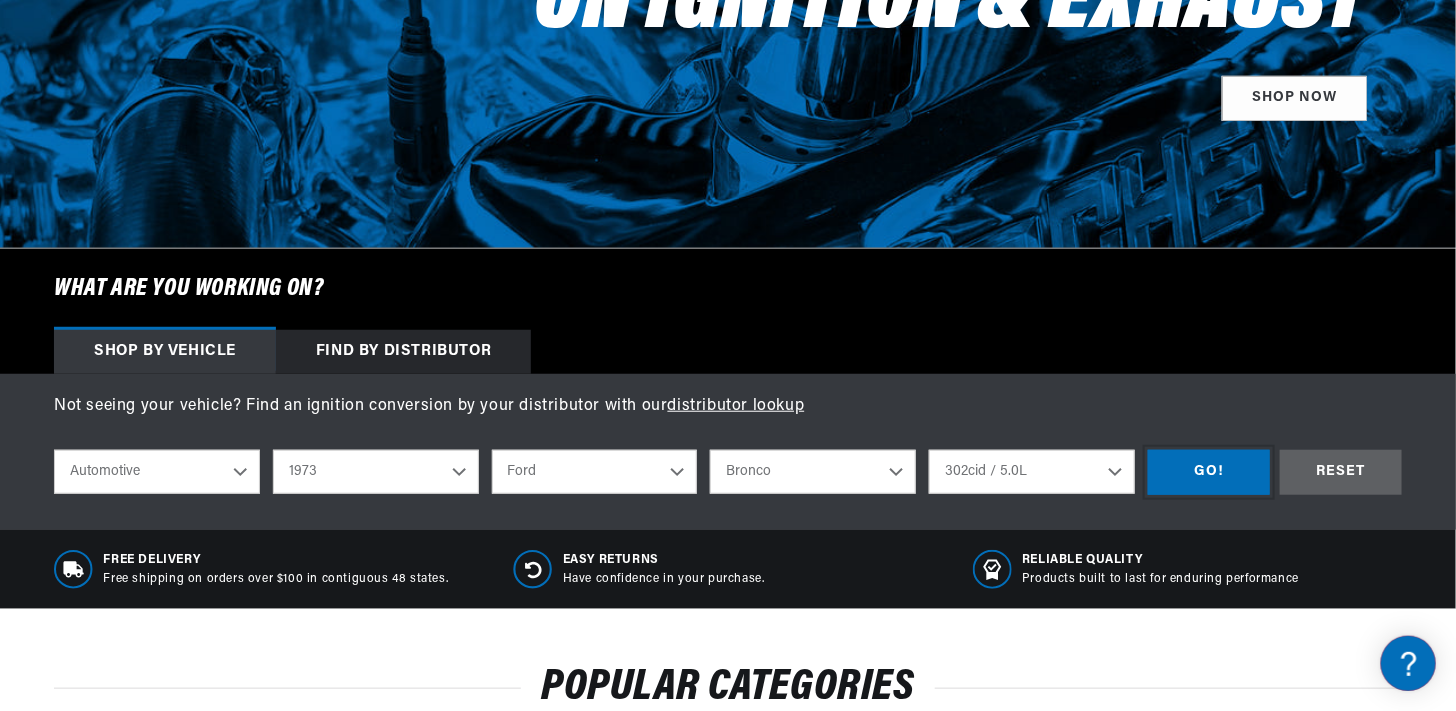 click on "GO!" at bounding box center [1209, 472] 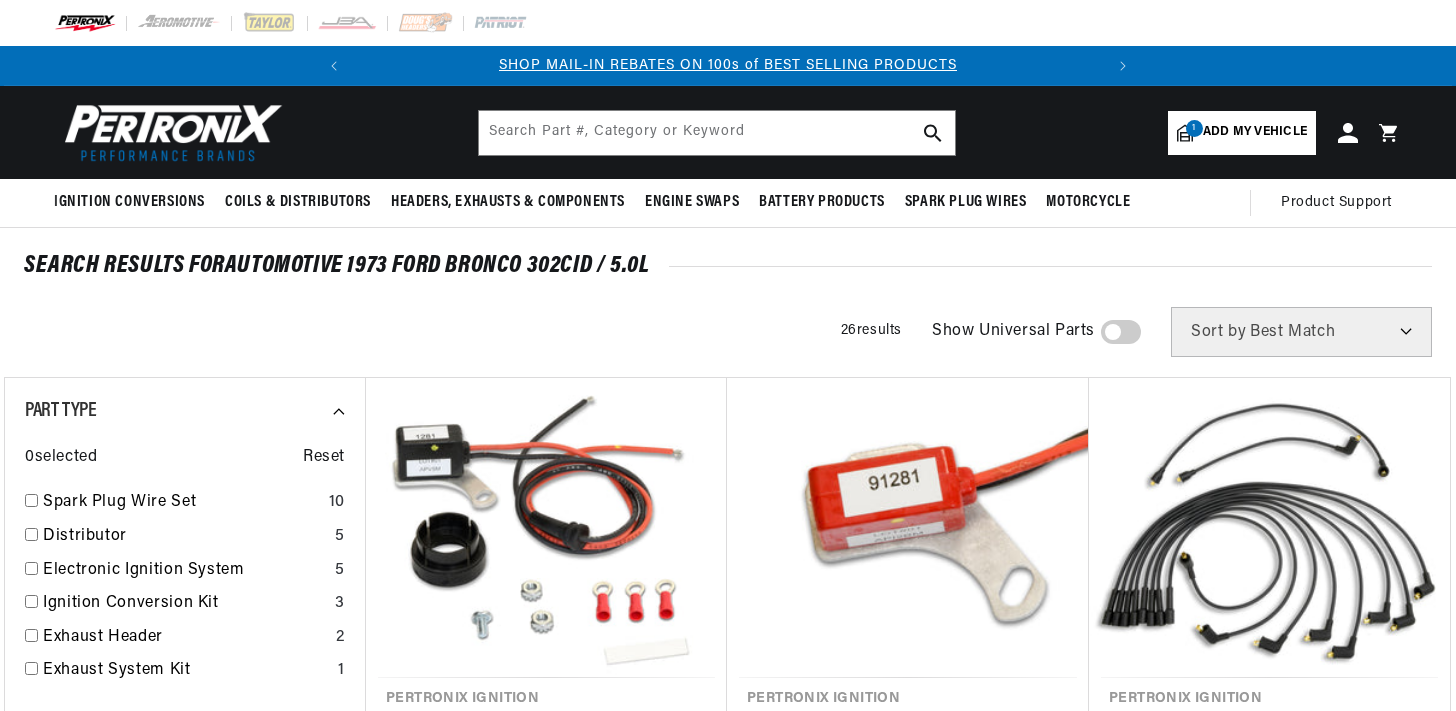scroll, scrollTop: 0, scrollLeft: 0, axis: both 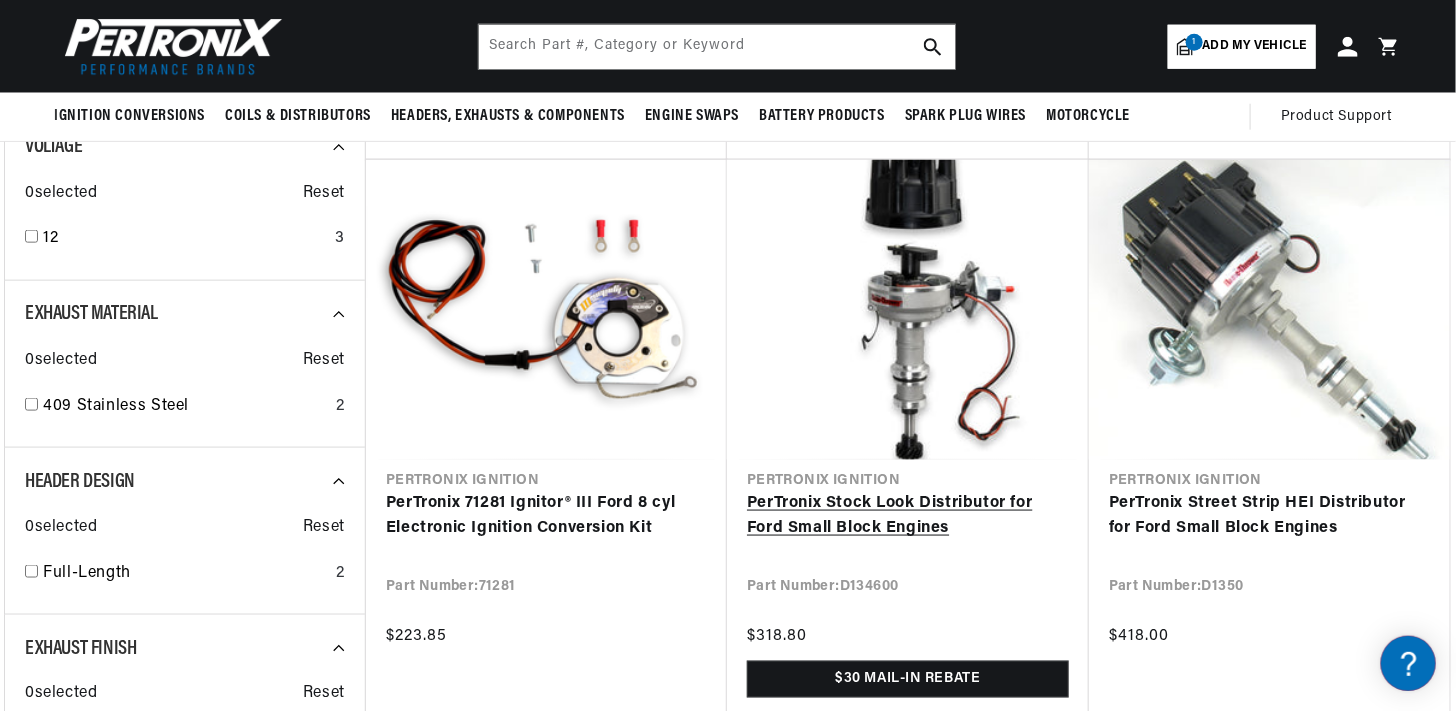 click on "PerTronix Stock Look Distributor for Ford Small Block Engines" at bounding box center [908, 516] 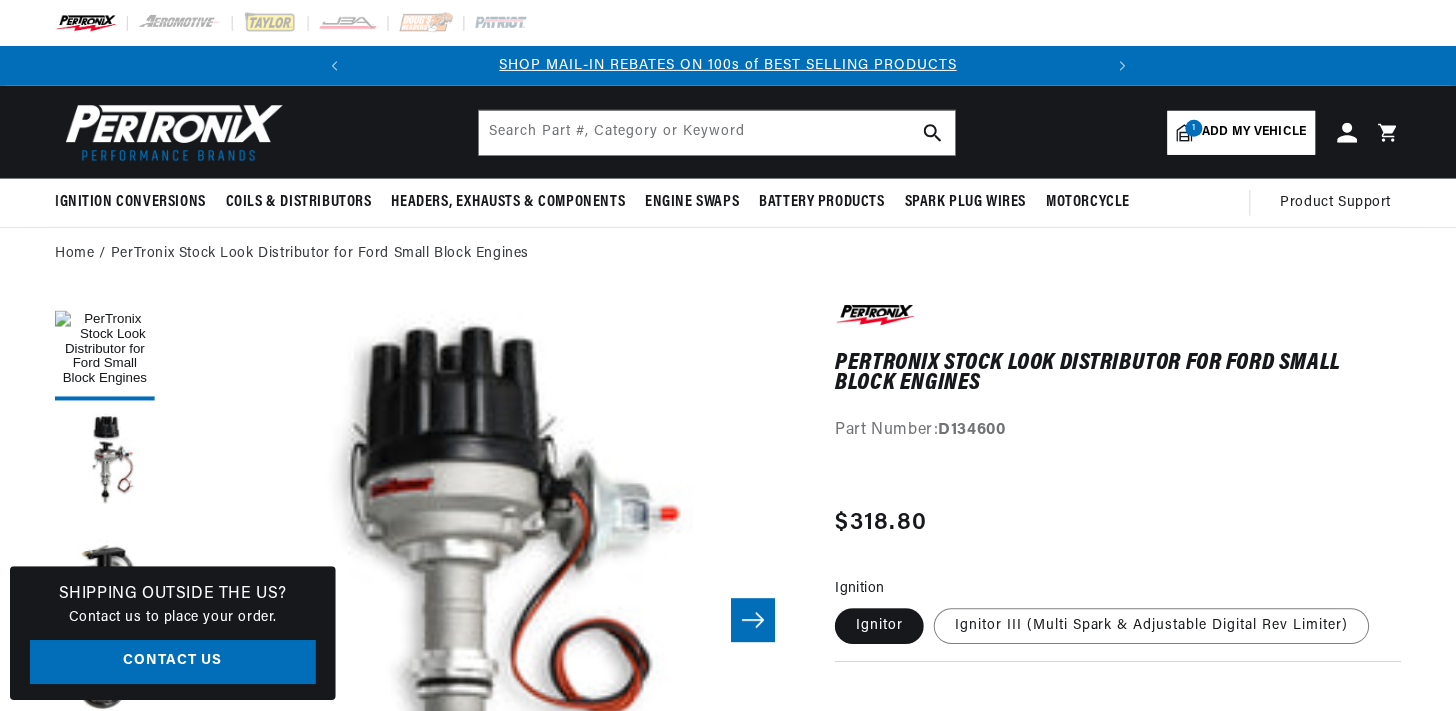 scroll, scrollTop: 0, scrollLeft: 0, axis: both 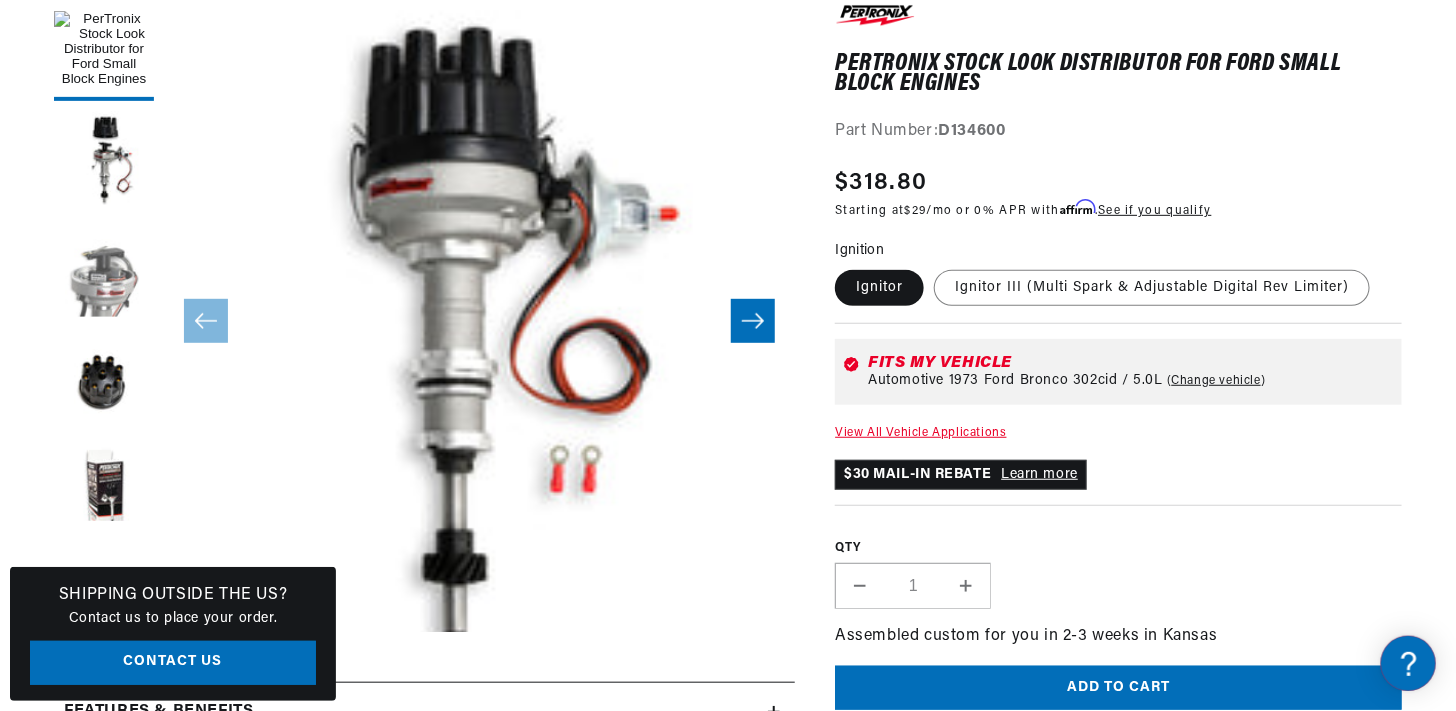 click at bounding box center [104, 271] 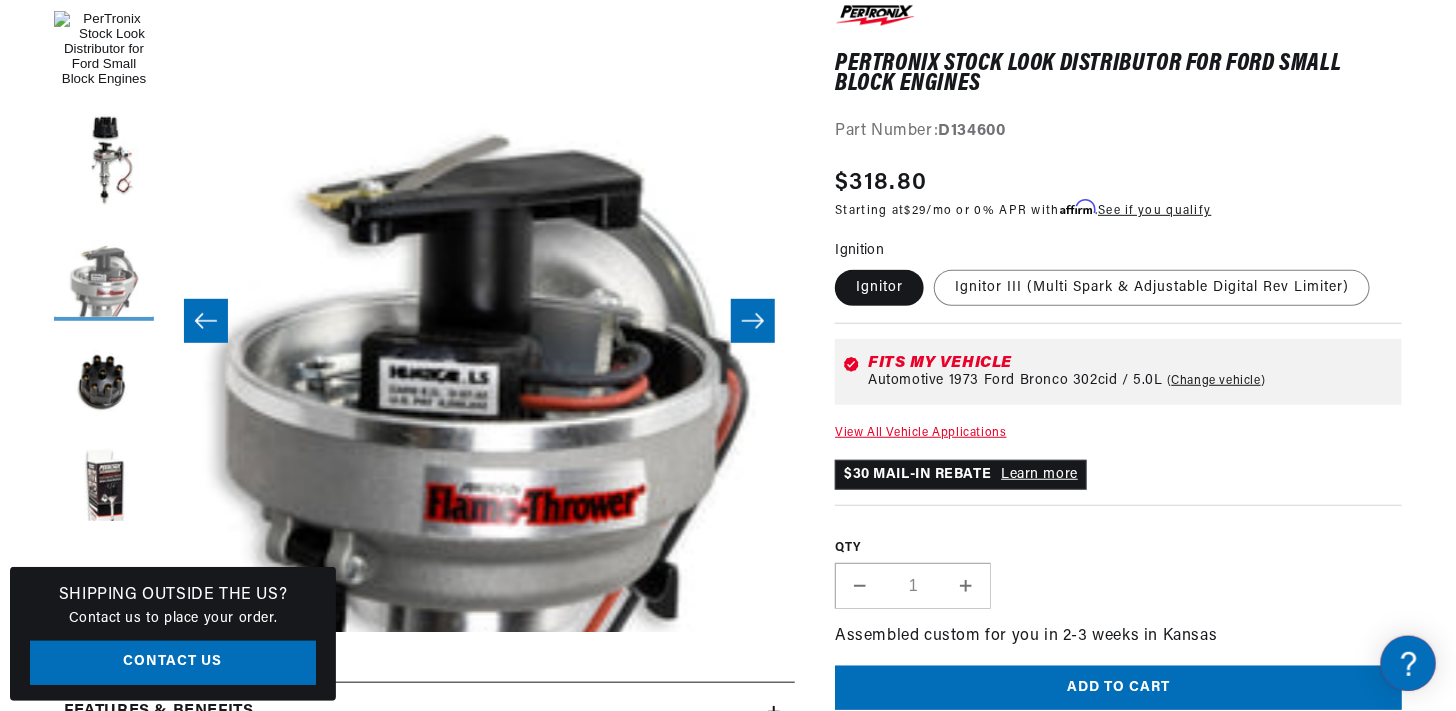 scroll, scrollTop: 0, scrollLeft: 1262, axis: horizontal 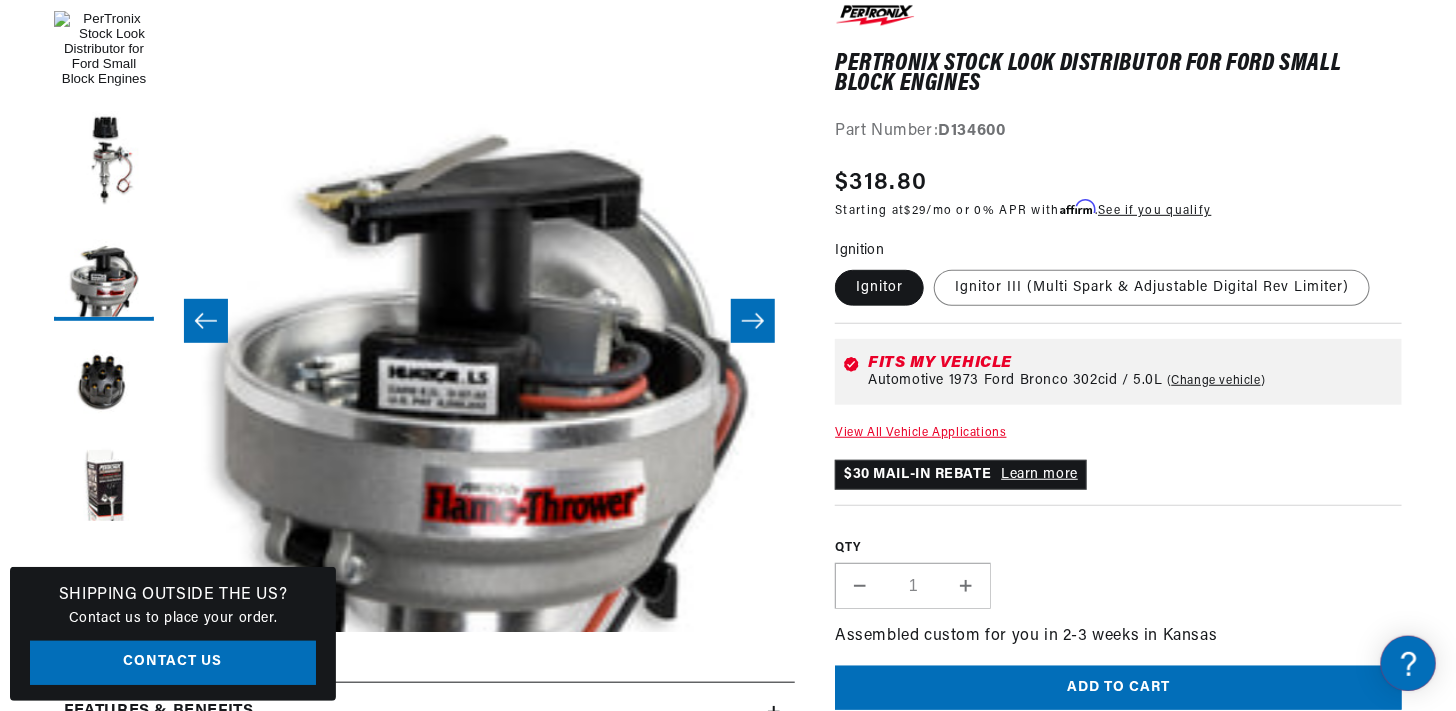 click on "Ignitor" at bounding box center [879, 288] 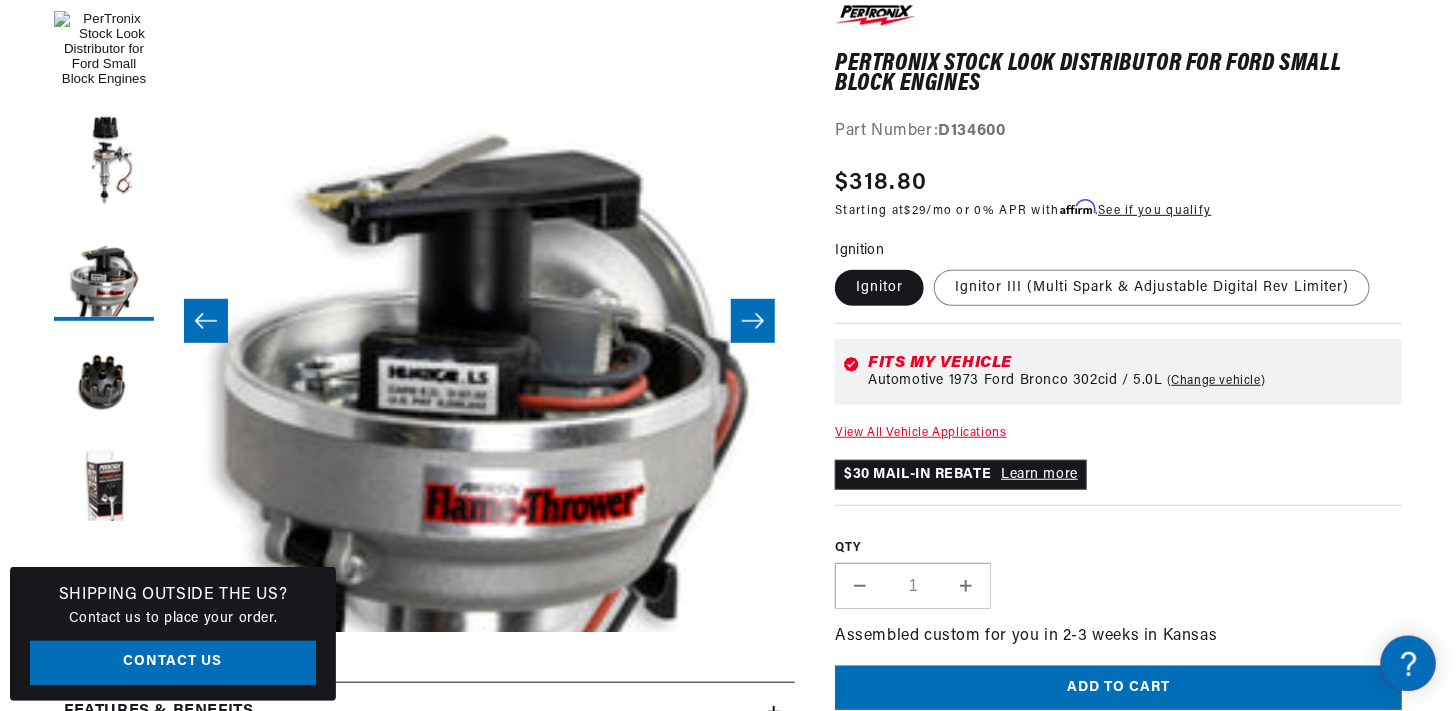 scroll, scrollTop: 0, scrollLeft: 746, axis: horizontal 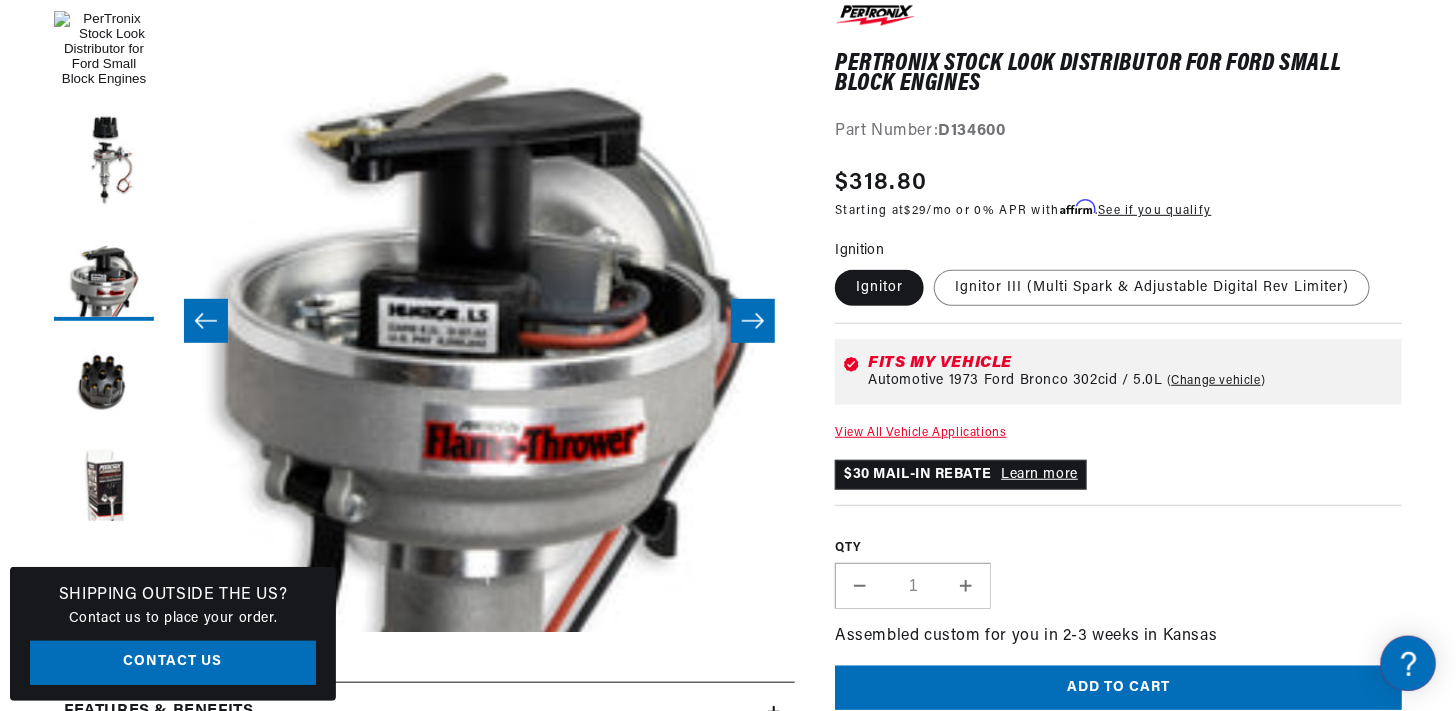 click on "Open media 3 in modal" at bounding box center [102, 633] 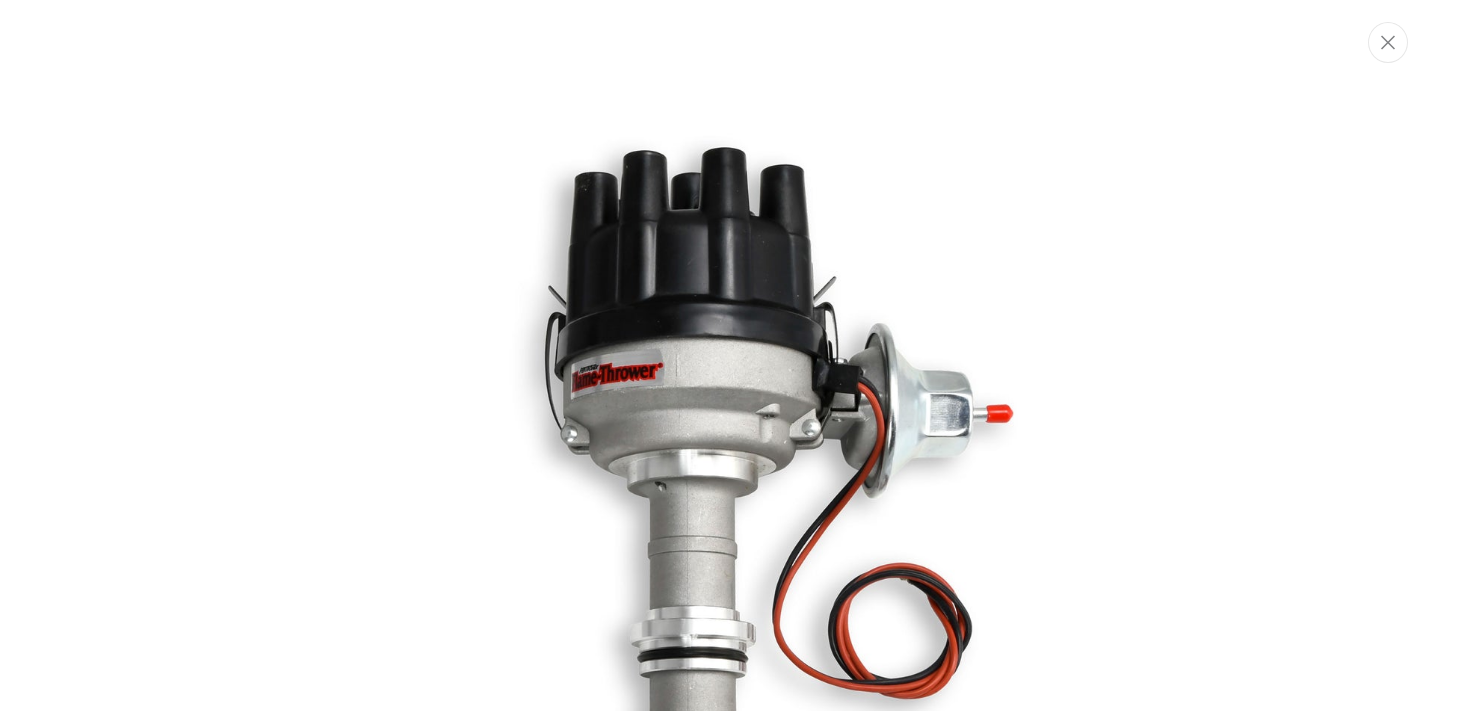 scroll, scrollTop: 0, scrollLeft: 0, axis: both 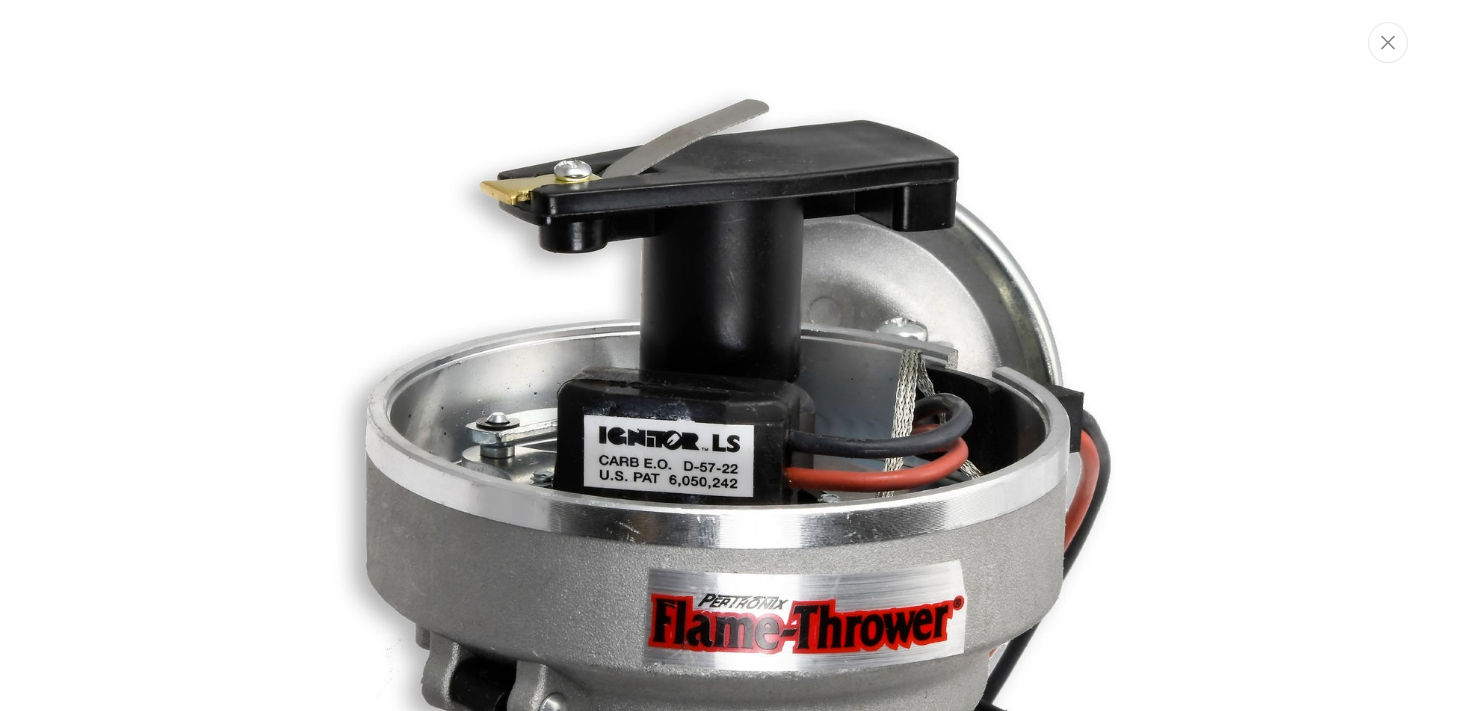 click at bounding box center [729, 356] 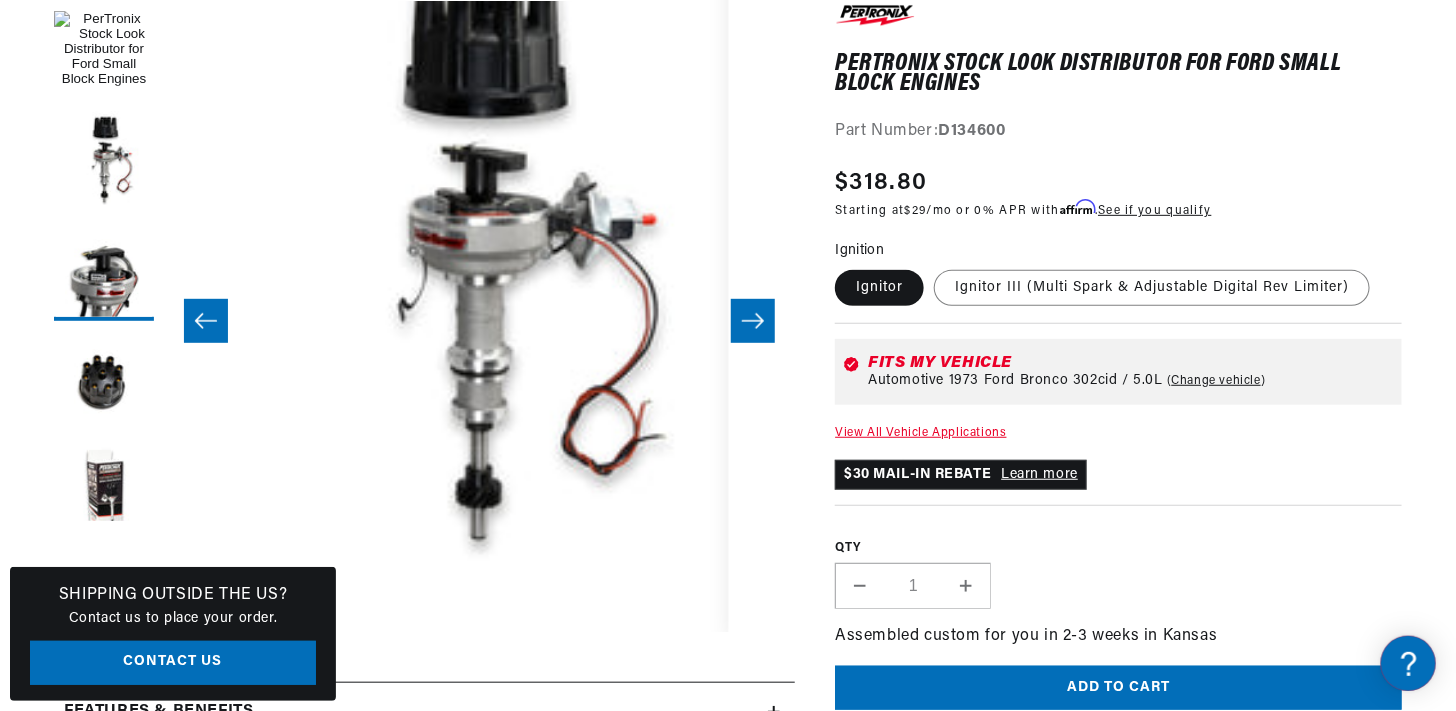 scroll, scrollTop: 62, scrollLeft: 631, axis: both 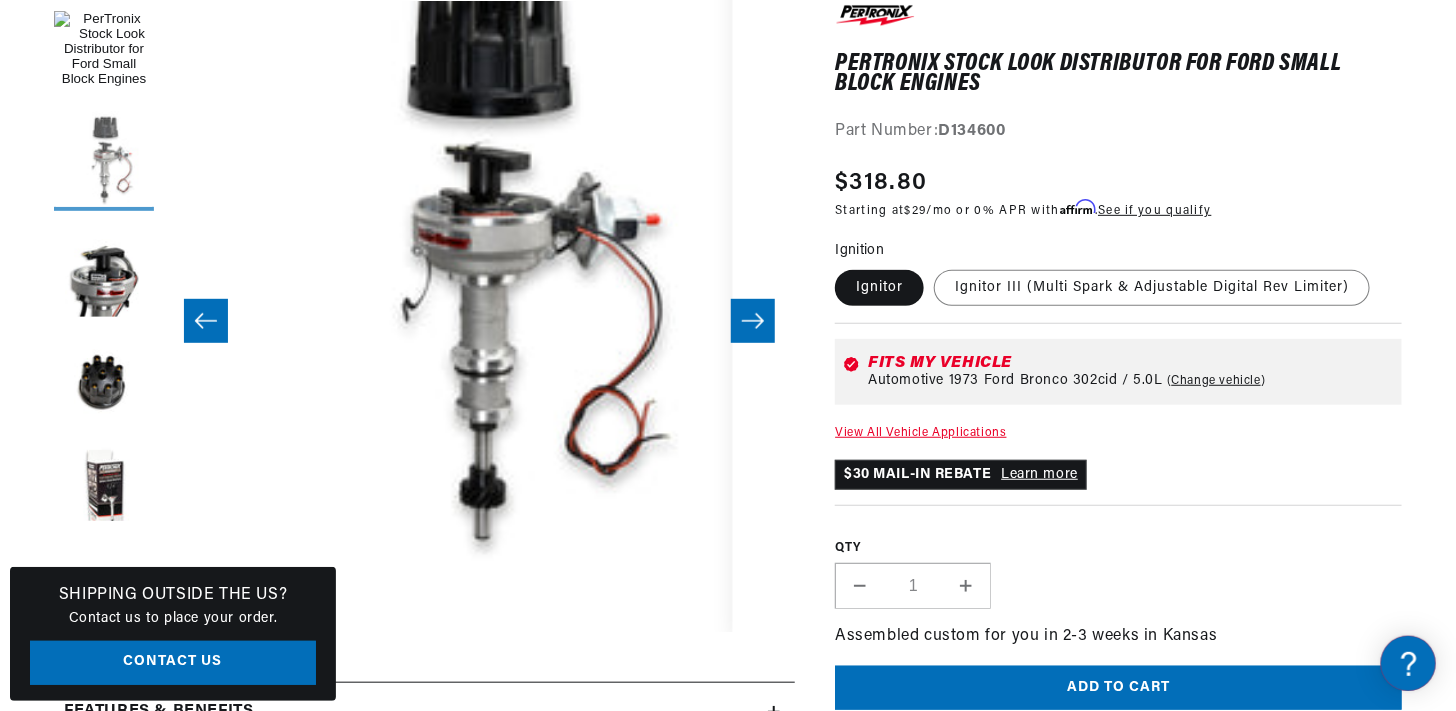 click at bounding box center [104, 161] 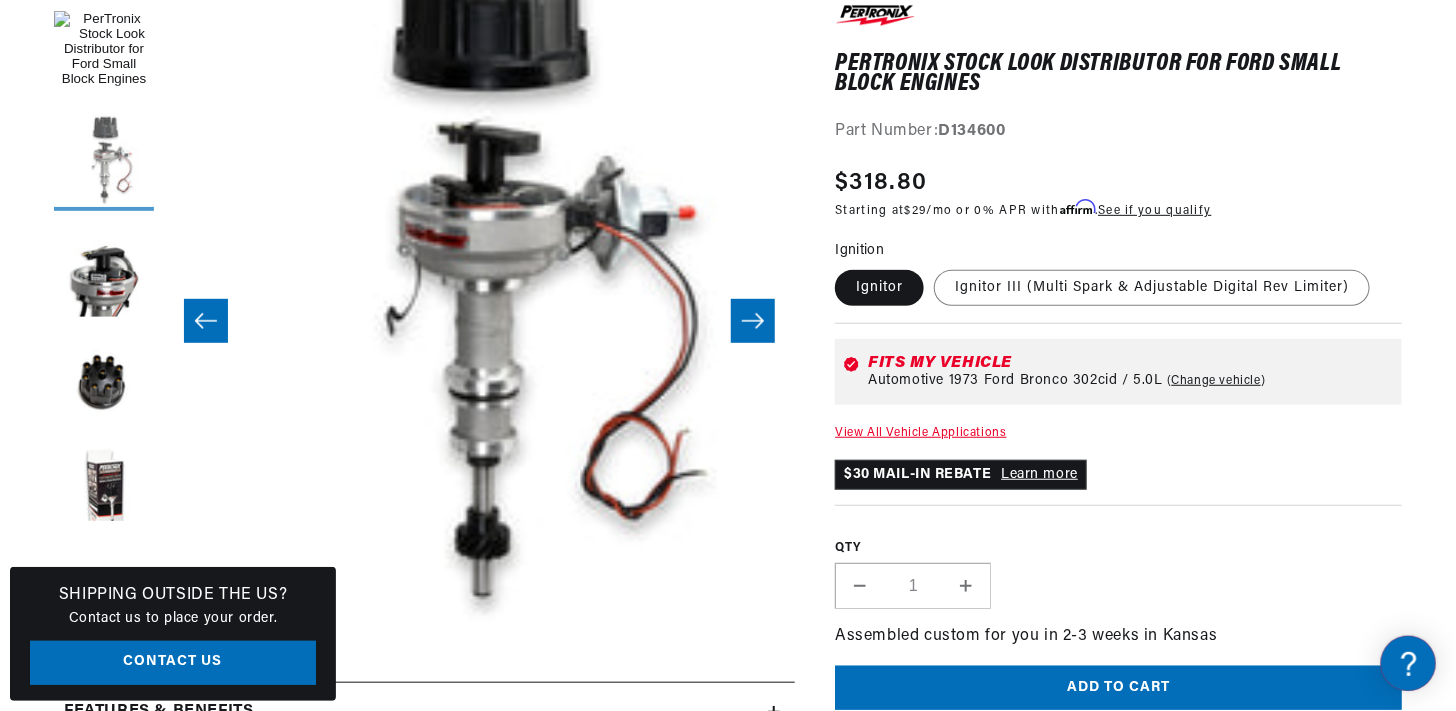 click at bounding box center [104, 161] 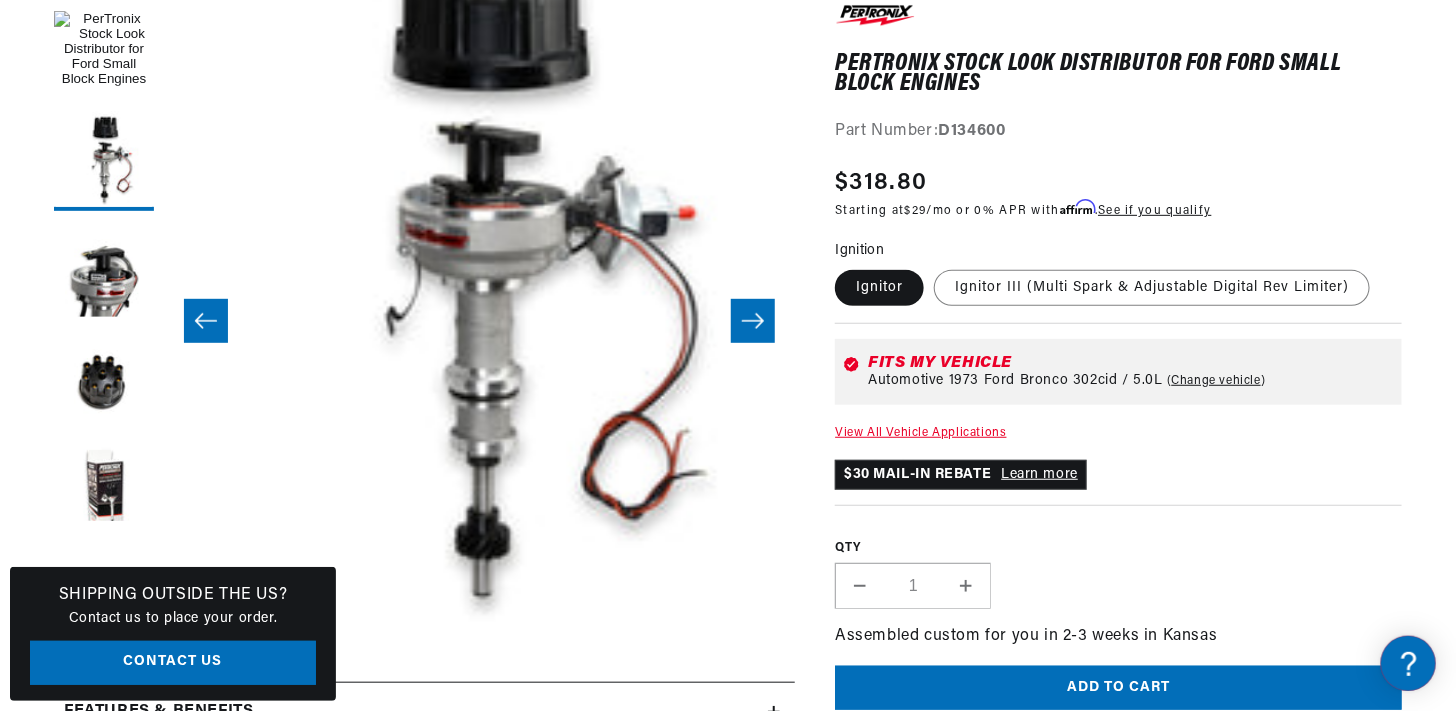 scroll, scrollTop: 0, scrollLeft: 0, axis: both 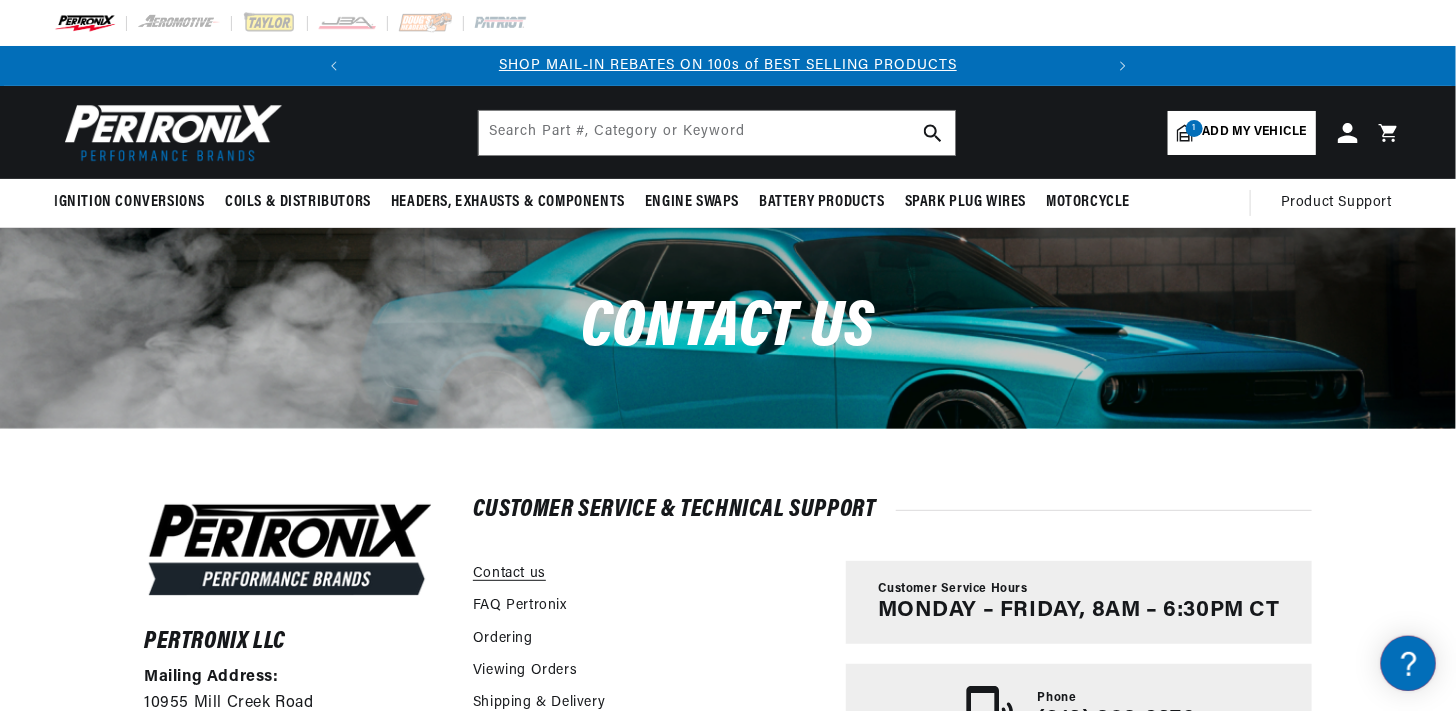 click on "Contact us" at bounding box center (509, 574) 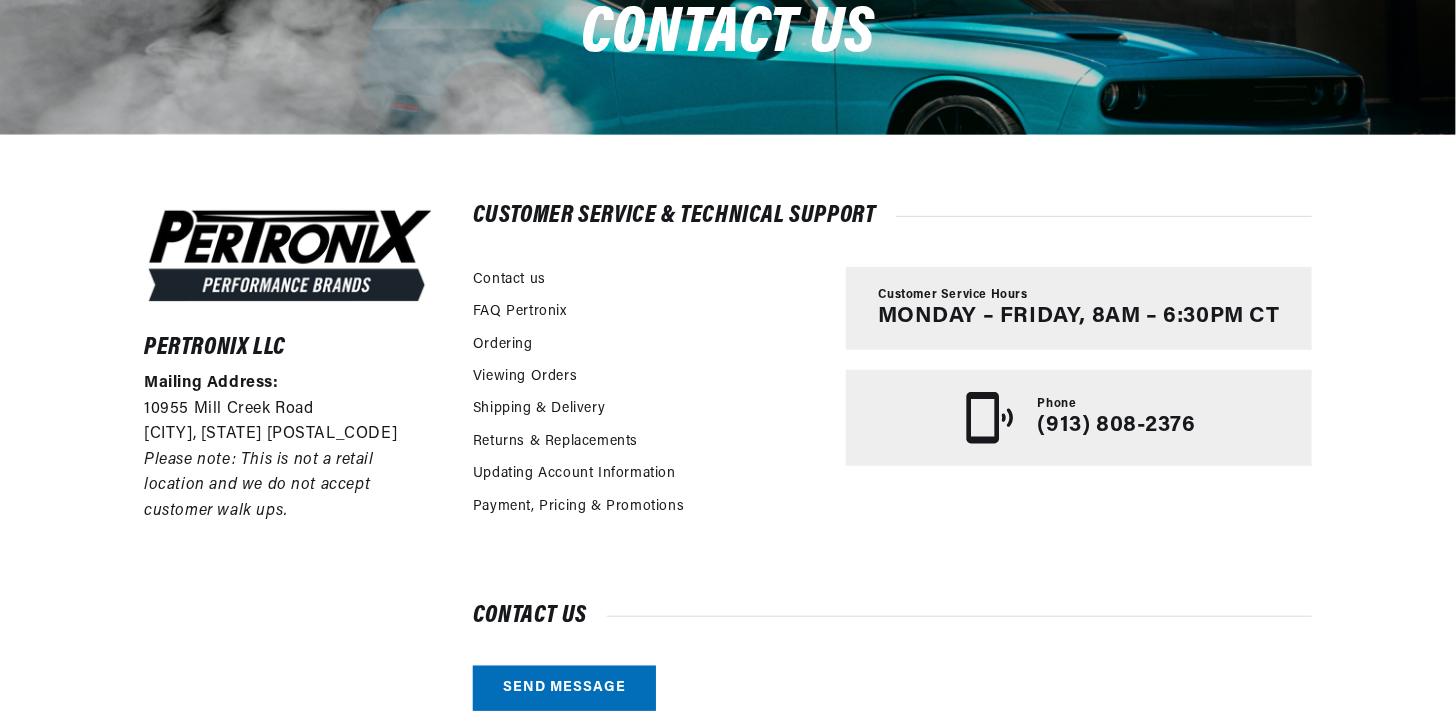 scroll, scrollTop: 300, scrollLeft: 0, axis: vertical 